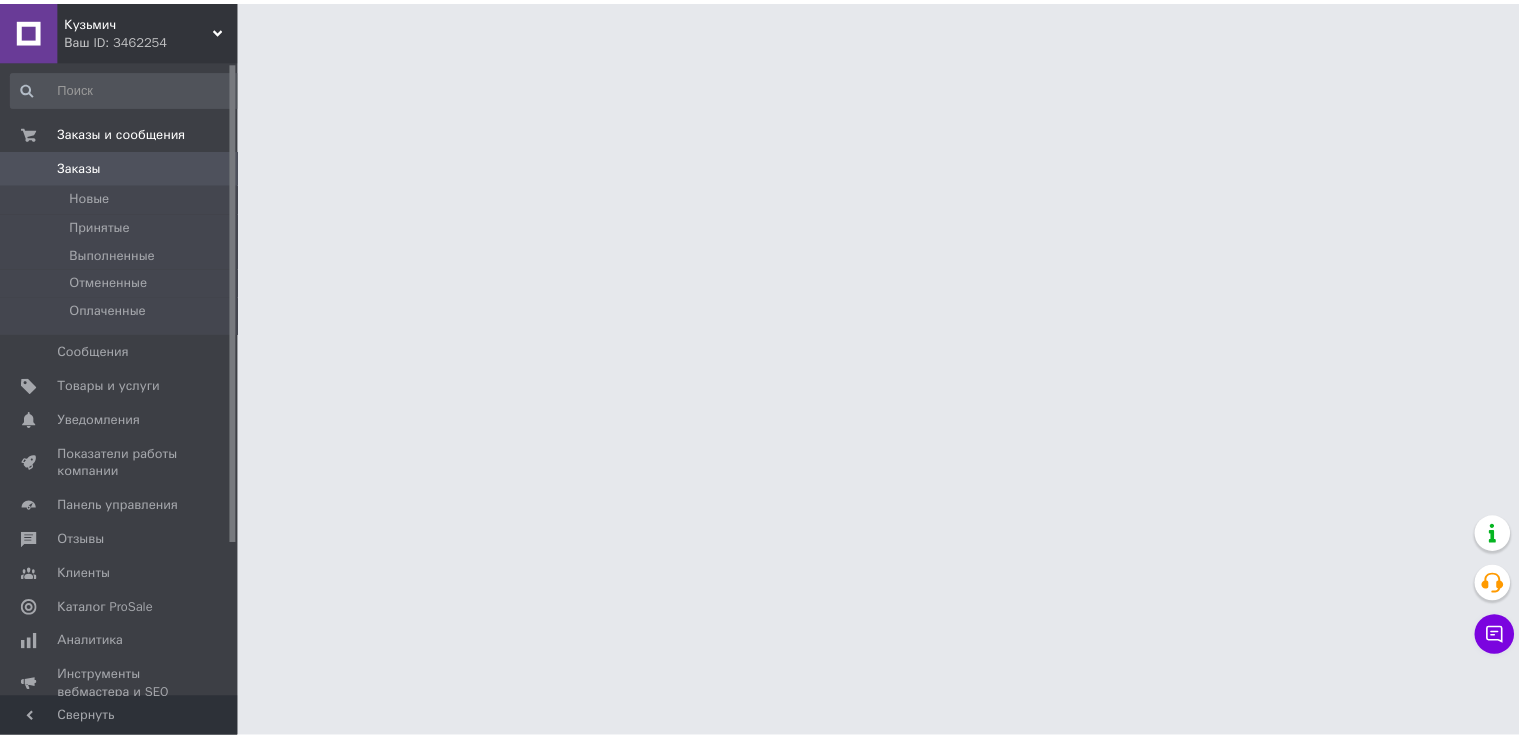 scroll, scrollTop: 0, scrollLeft: 0, axis: both 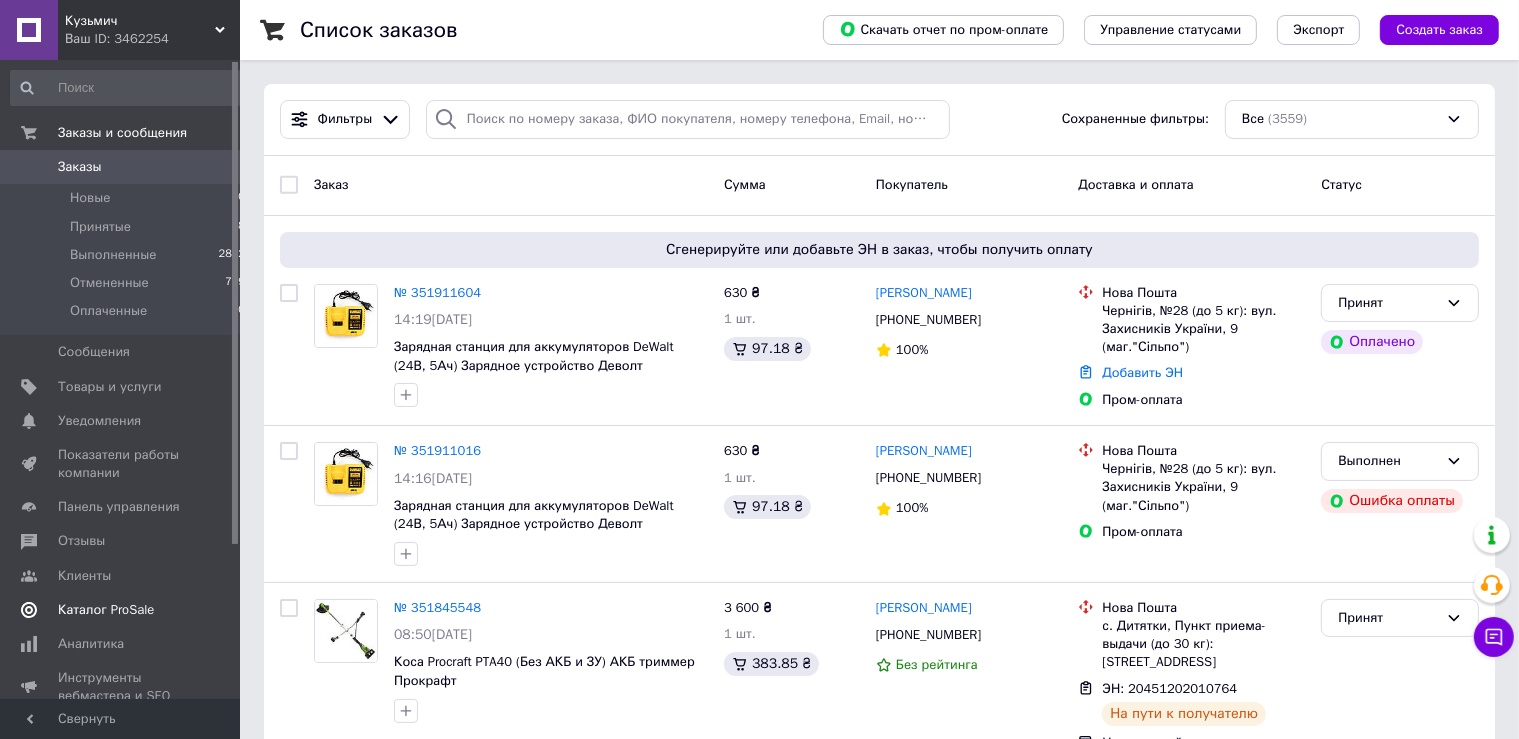 click on "Каталог ProSale" at bounding box center [121, 610] 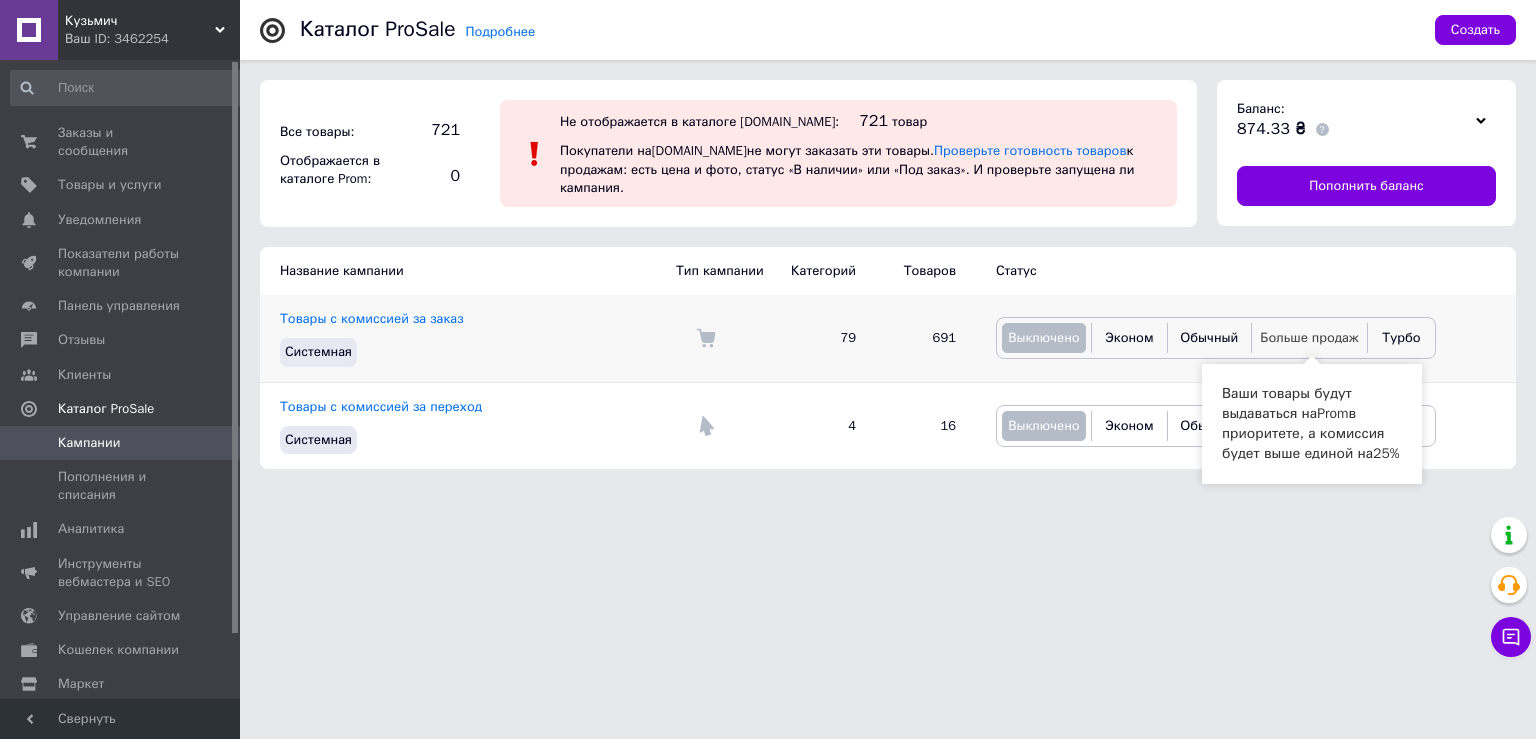click on "Больше продаж" at bounding box center (1309, 337) 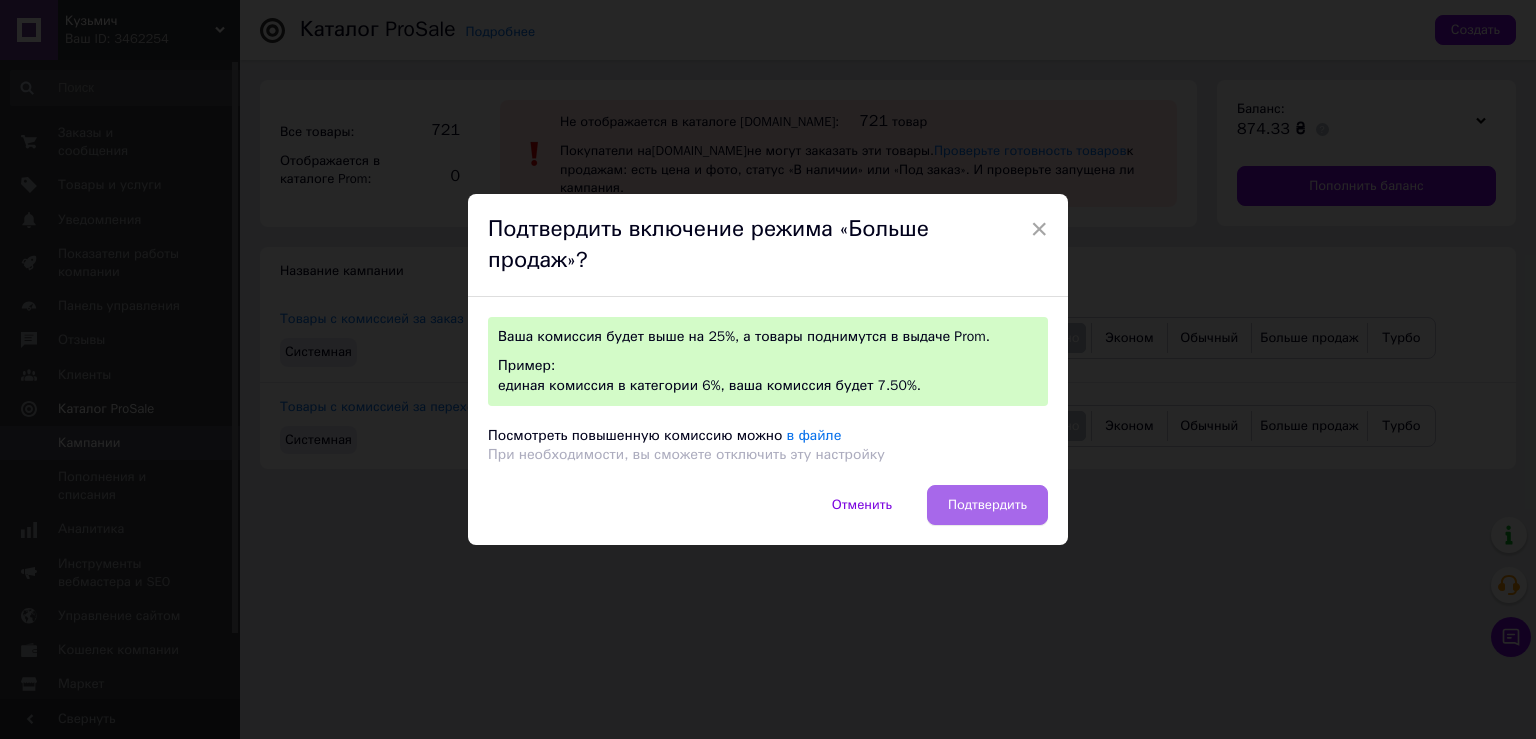 click on "Подтвердить" at bounding box center [987, 505] 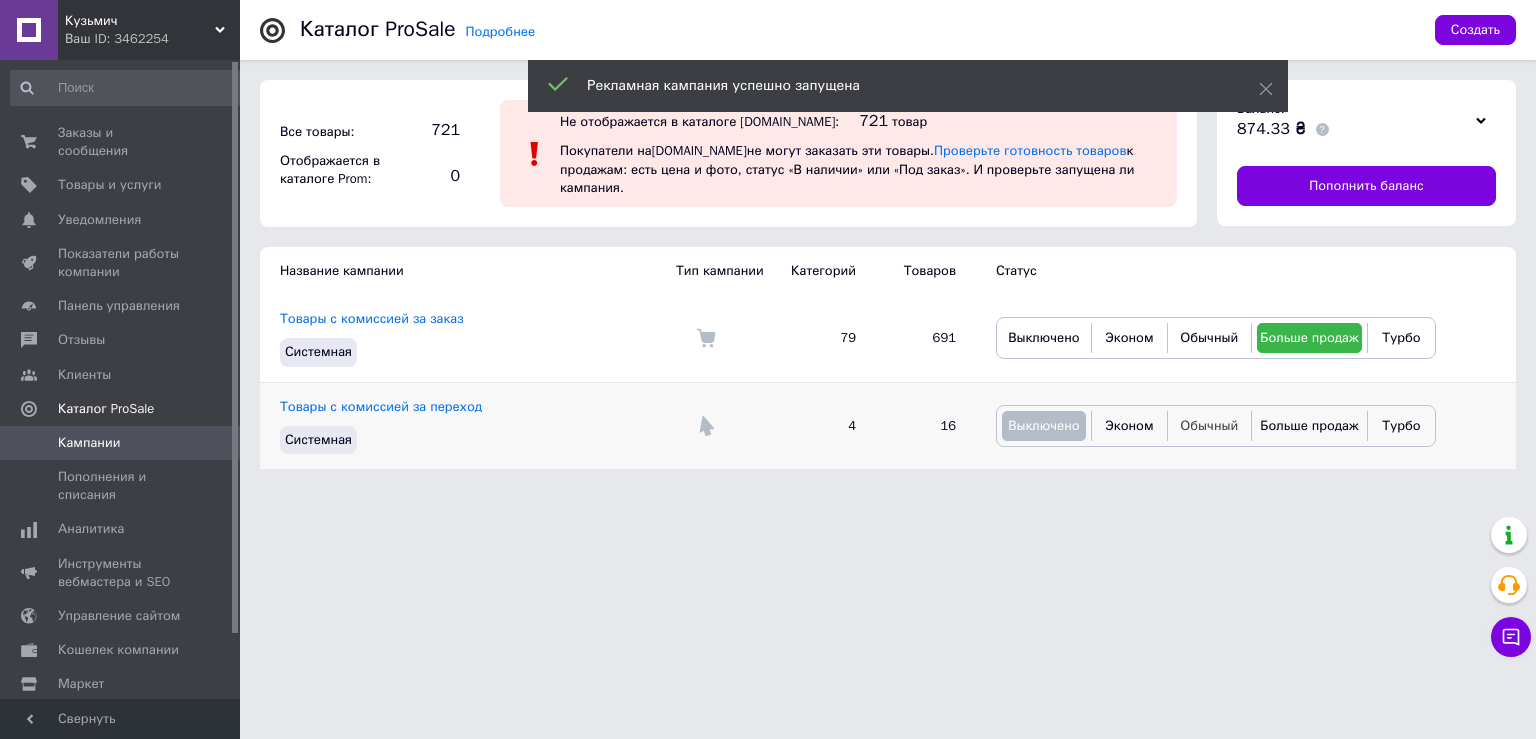 click on "Обычный" at bounding box center (1209, 426) 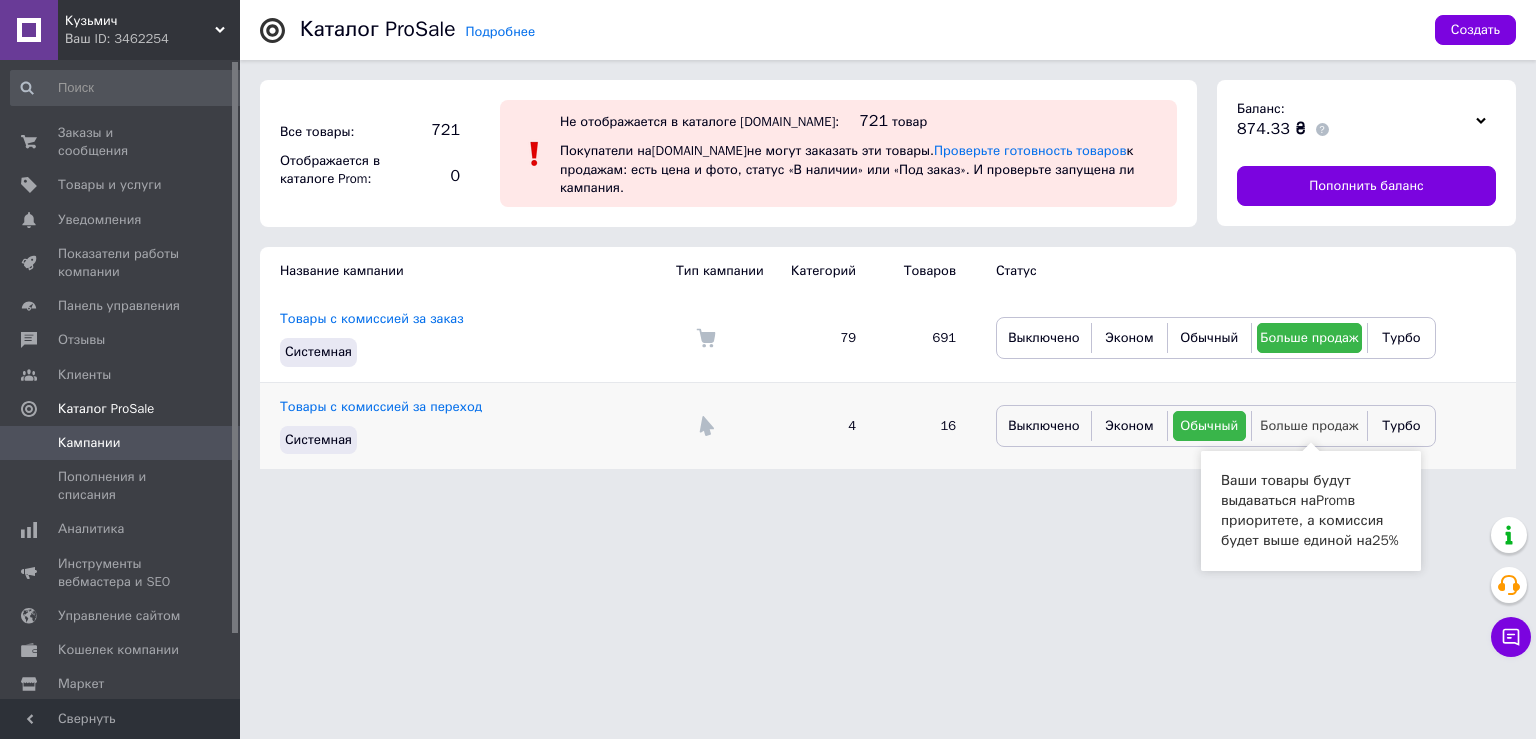 click on "Больше продаж" at bounding box center (1309, 425) 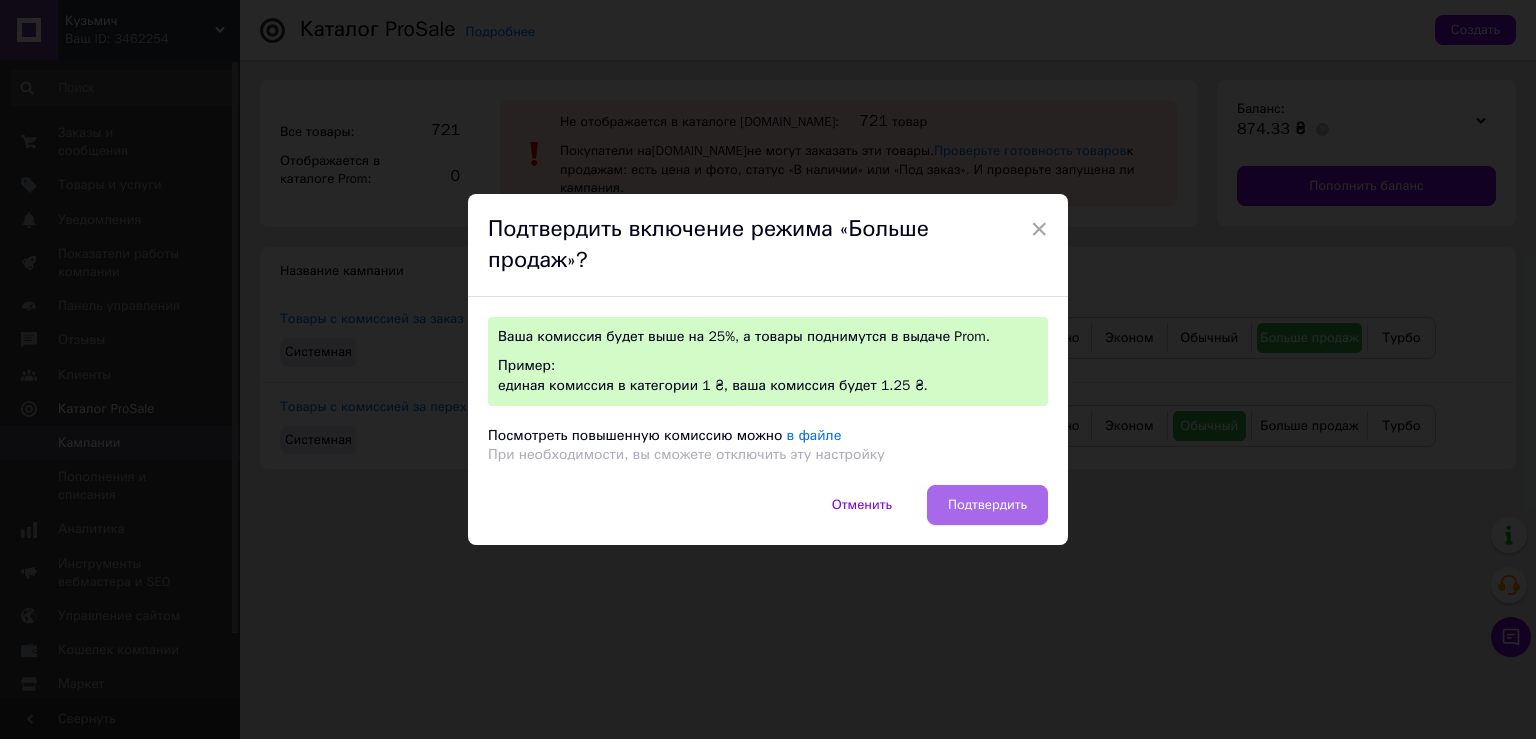 click on "Подтвердить" at bounding box center (987, 505) 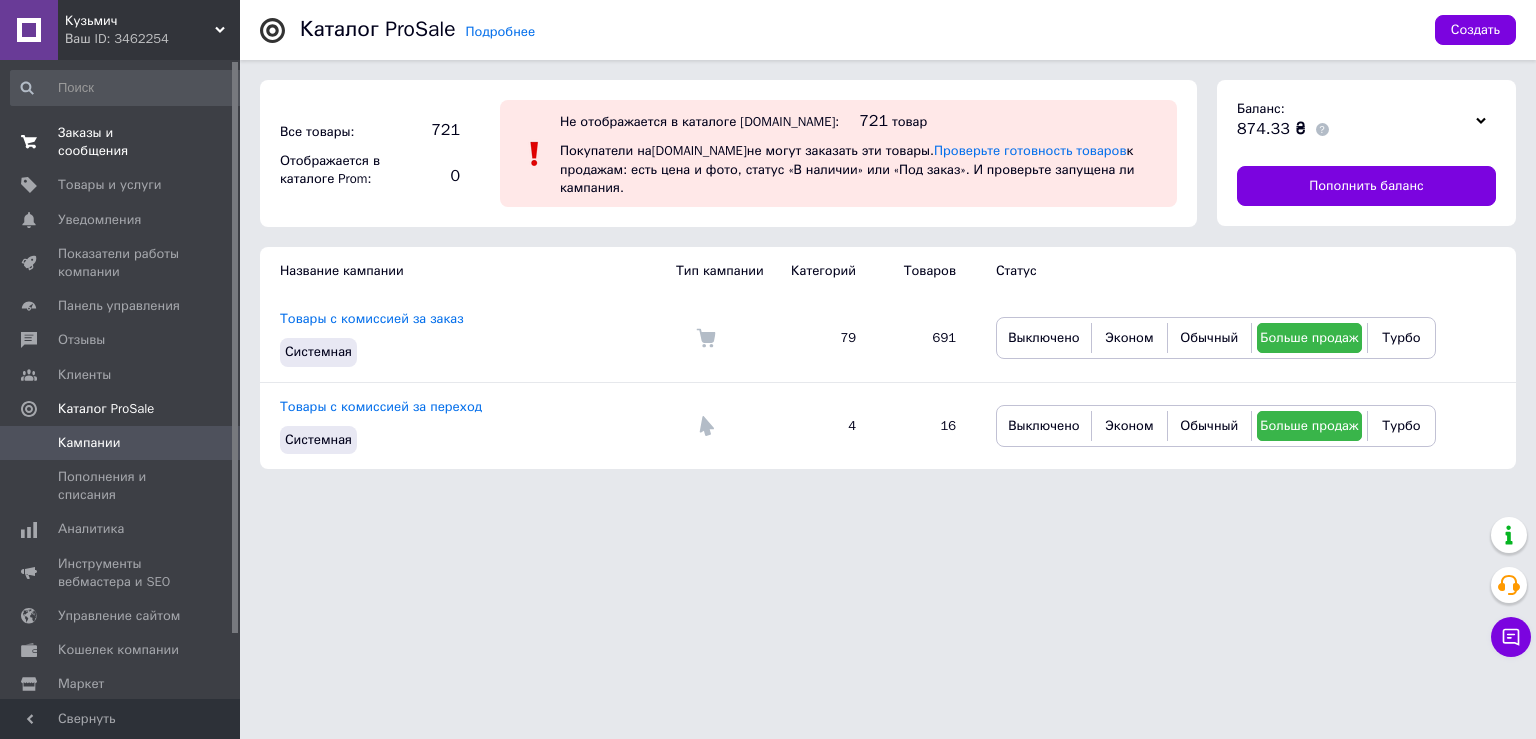 click on "Заказы и сообщения" at bounding box center (121, 142) 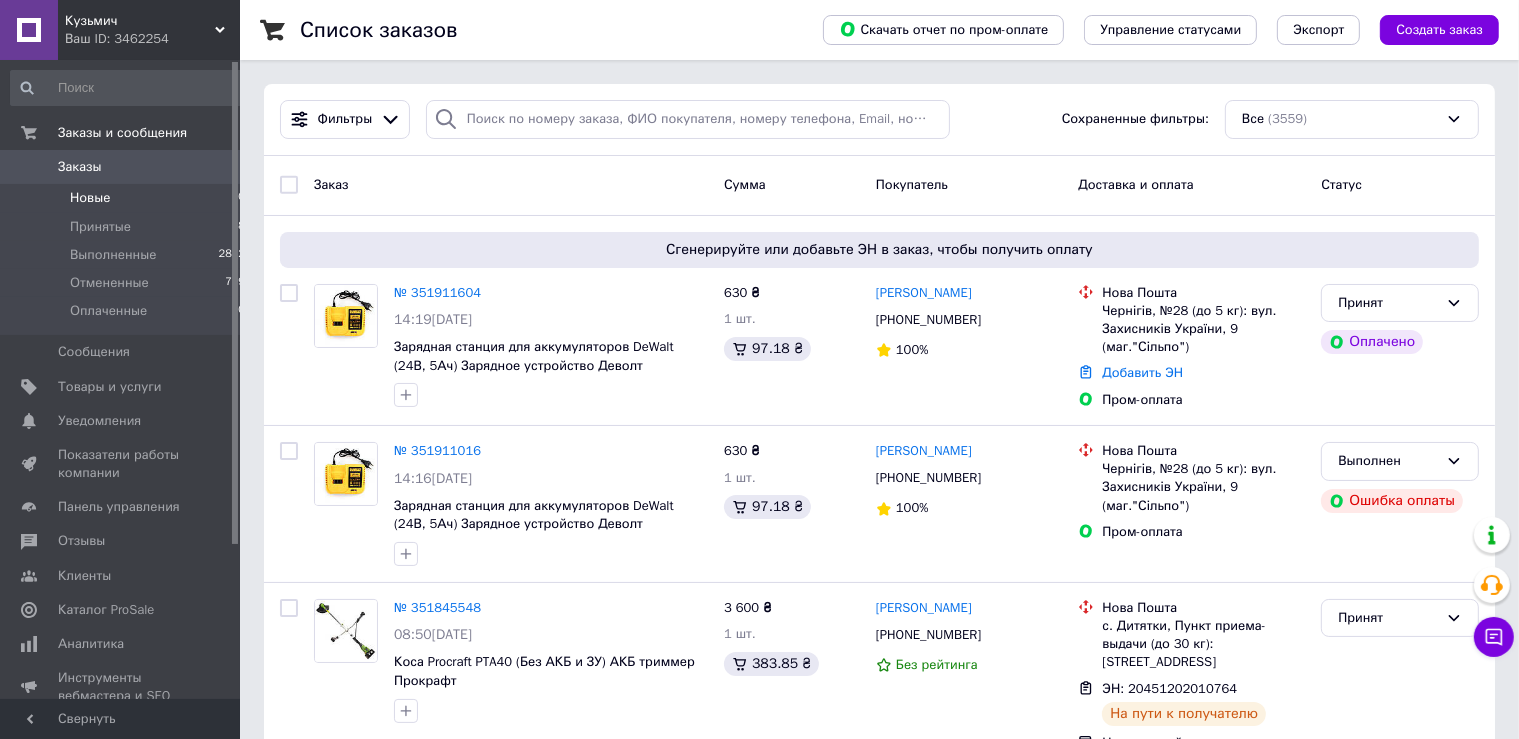 click on "Новые 0" at bounding box center (128, 198) 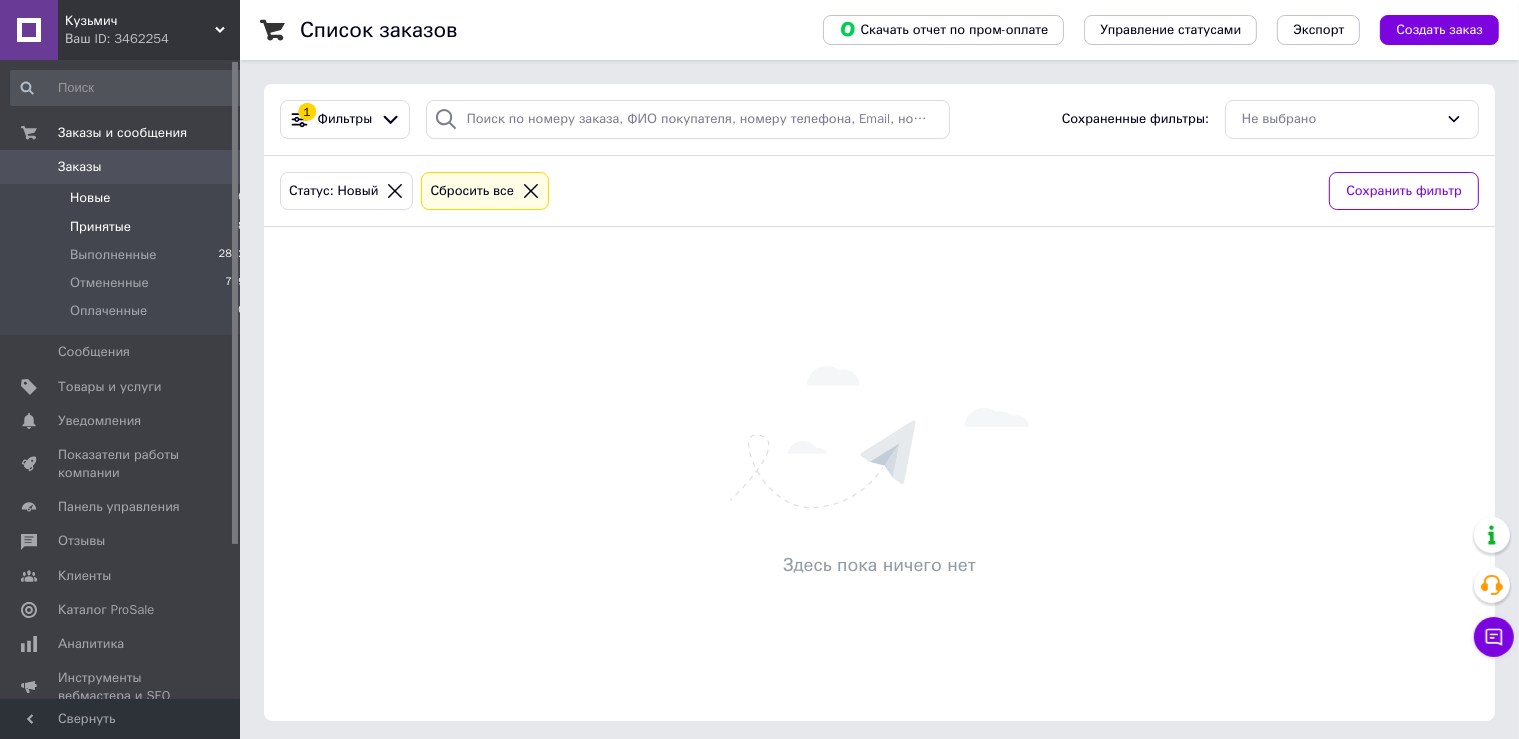 click on "Принятые 8" at bounding box center [128, 227] 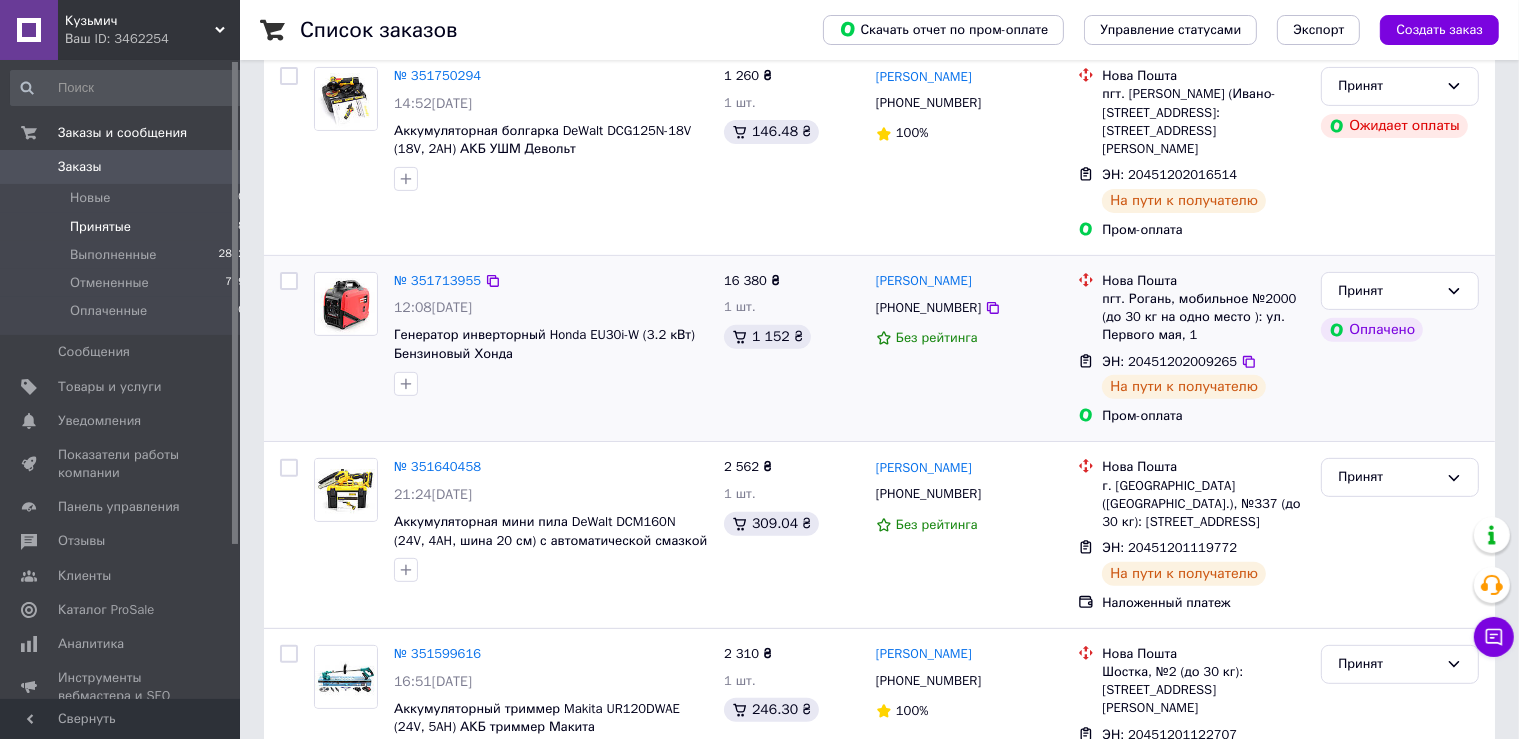 scroll, scrollTop: 1010, scrollLeft: 0, axis: vertical 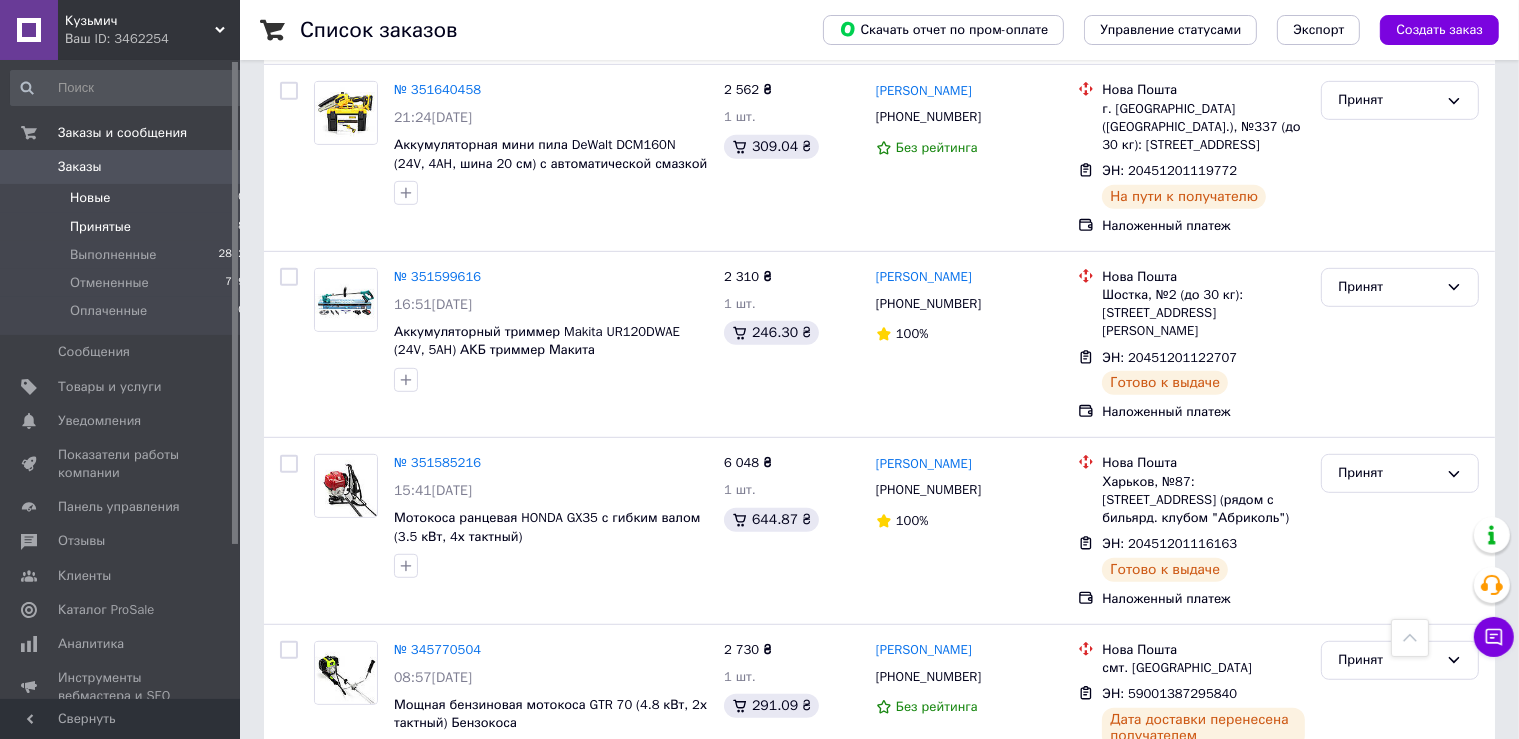 click on "Новые 0" at bounding box center [128, 198] 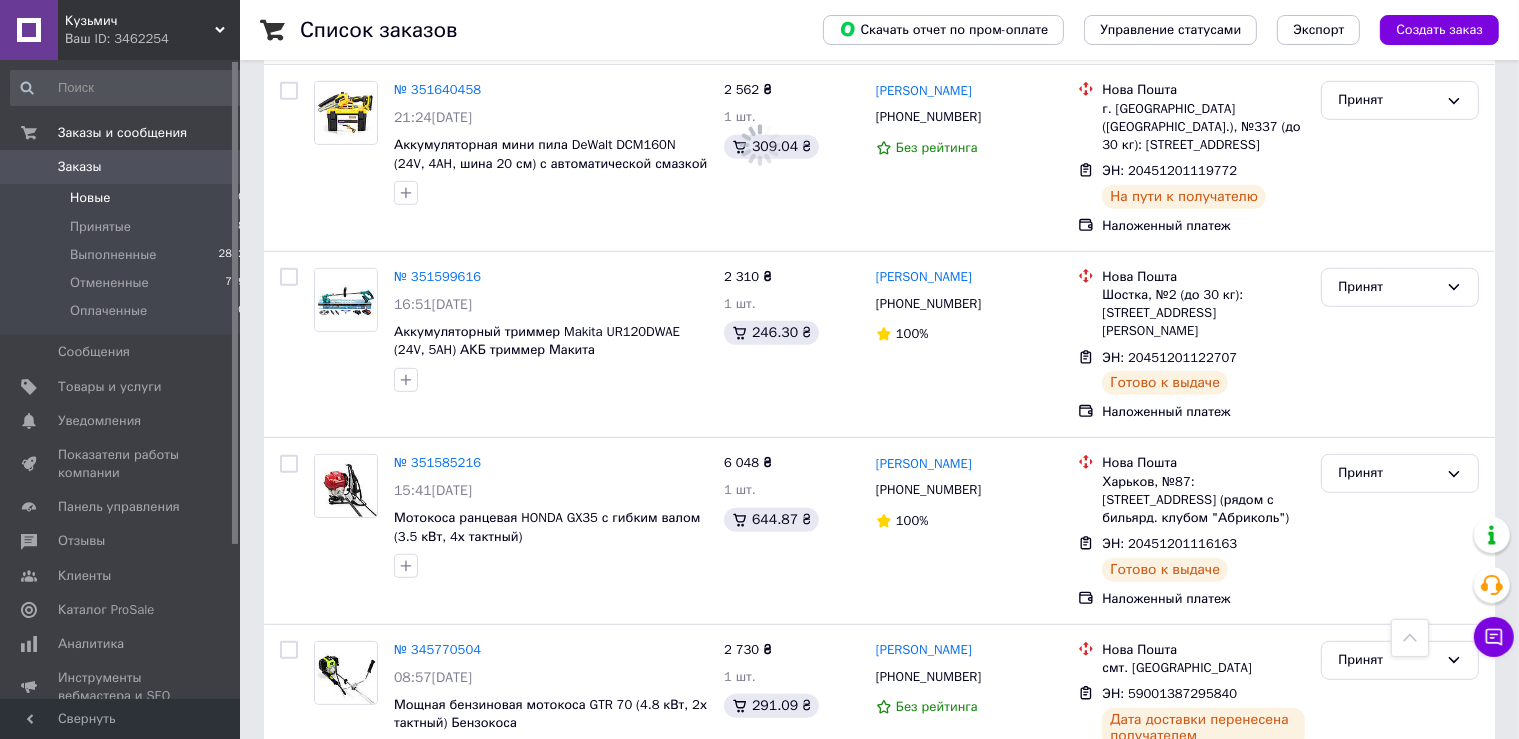 scroll, scrollTop: 0, scrollLeft: 0, axis: both 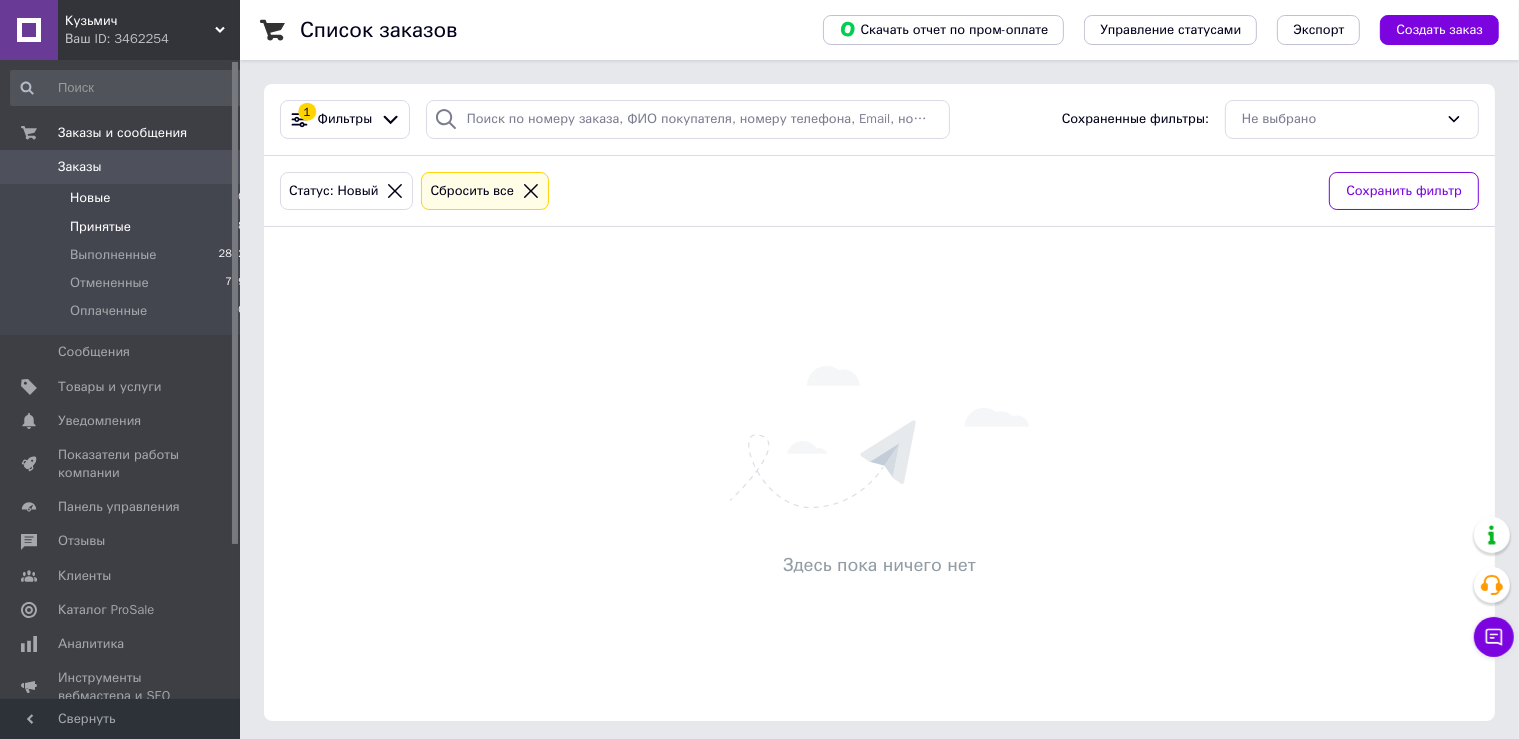 click on "Принятые 8" at bounding box center [128, 227] 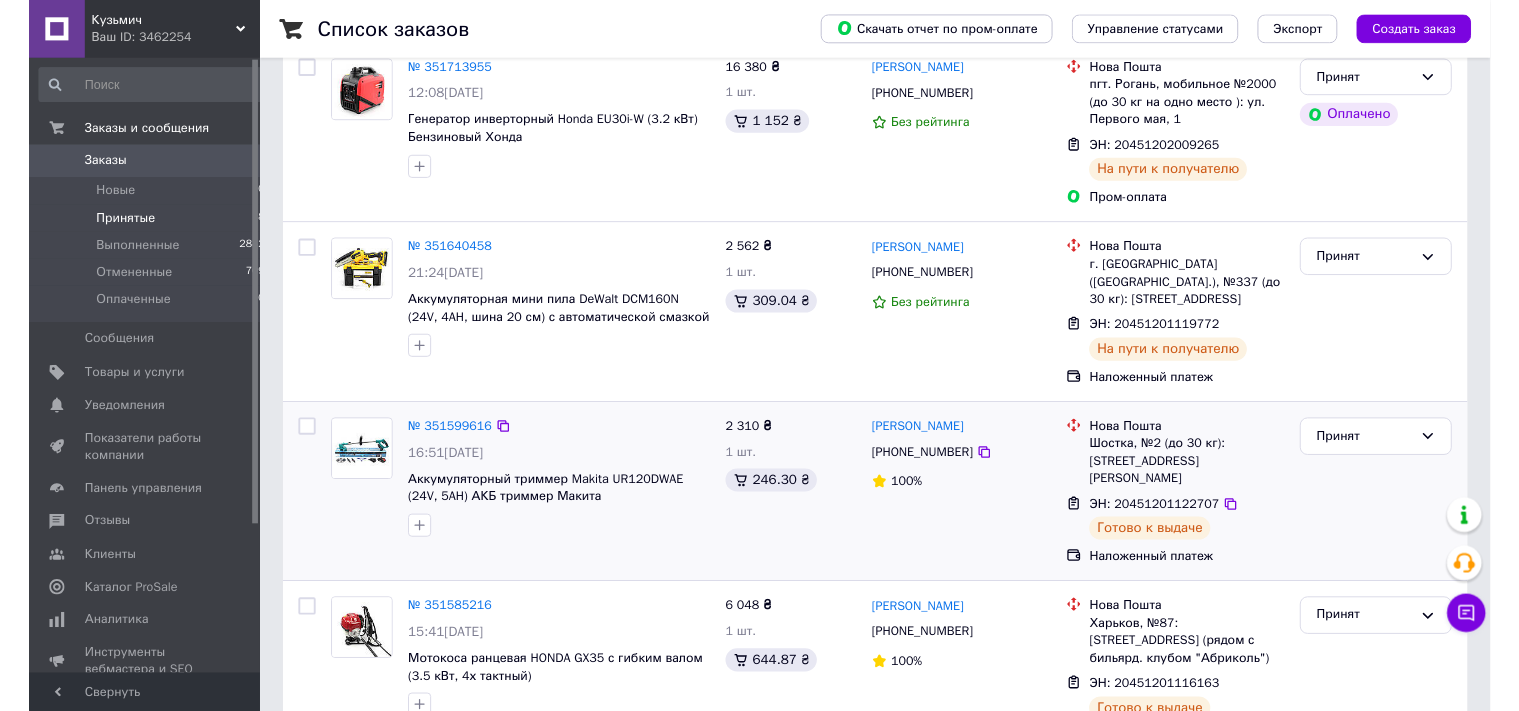 scroll, scrollTop: 1010, scrollLeft: 0, axis: vertical 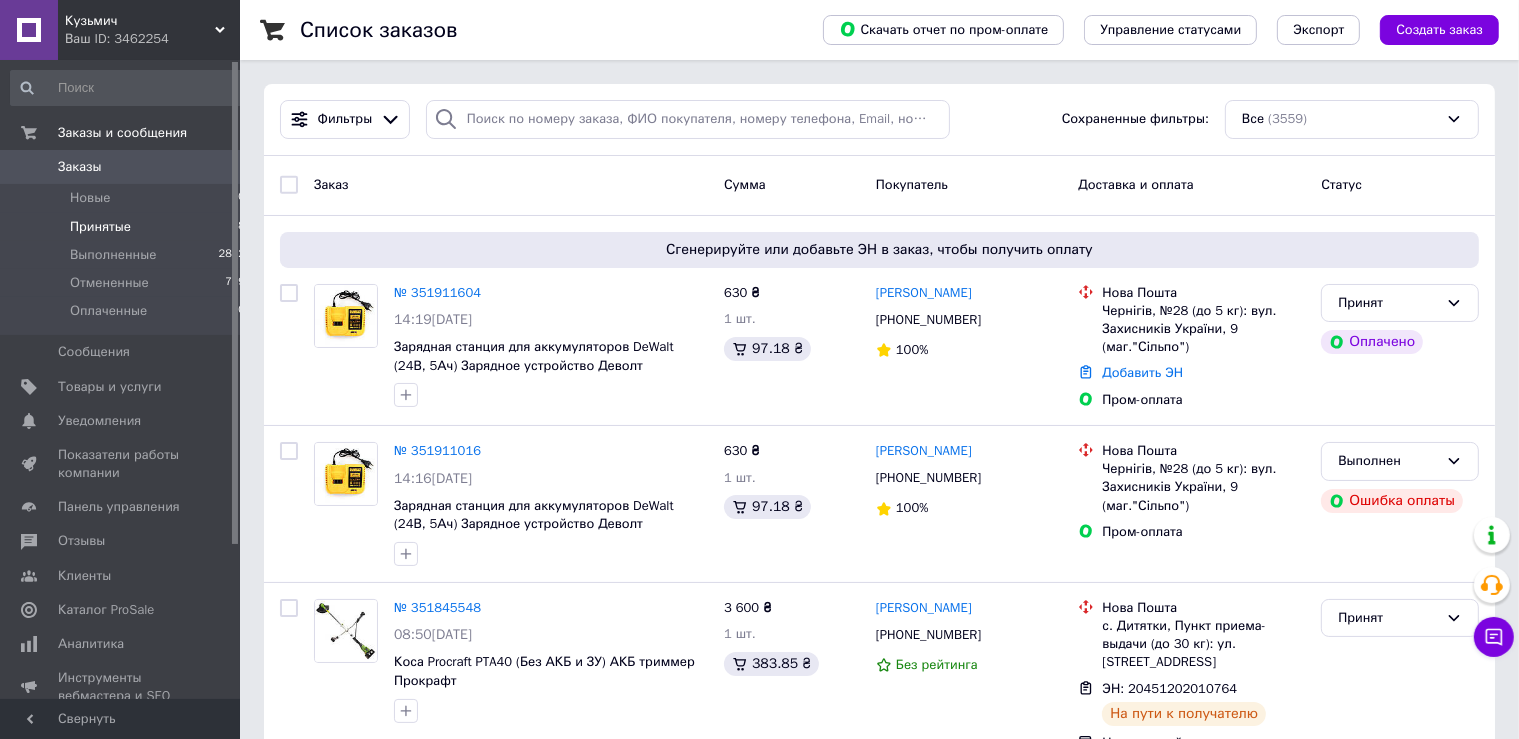 click on "Принятые 8" at bounding box center [128, 227] 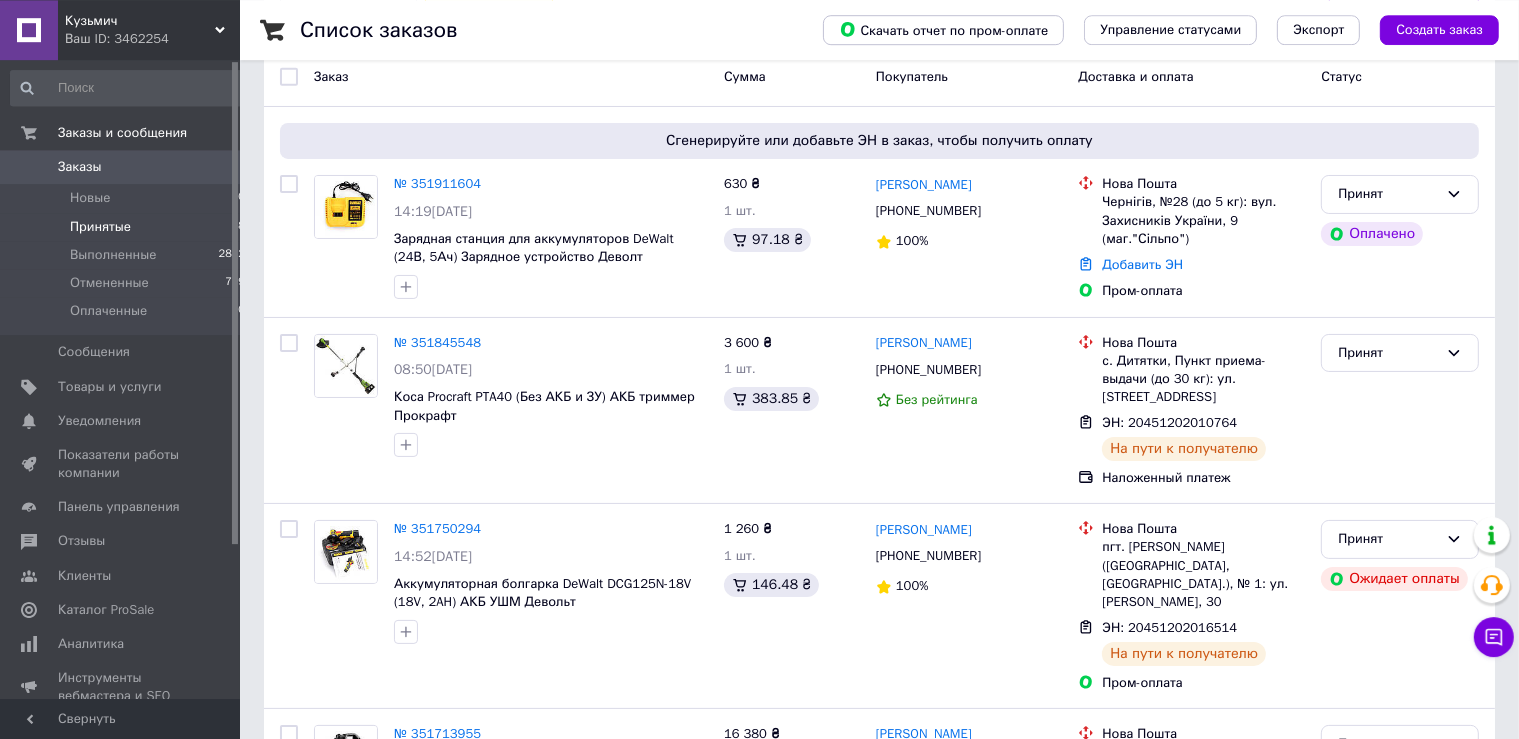 scroll, scrollTop: 165, scrollLeft: 0, axis: vertical 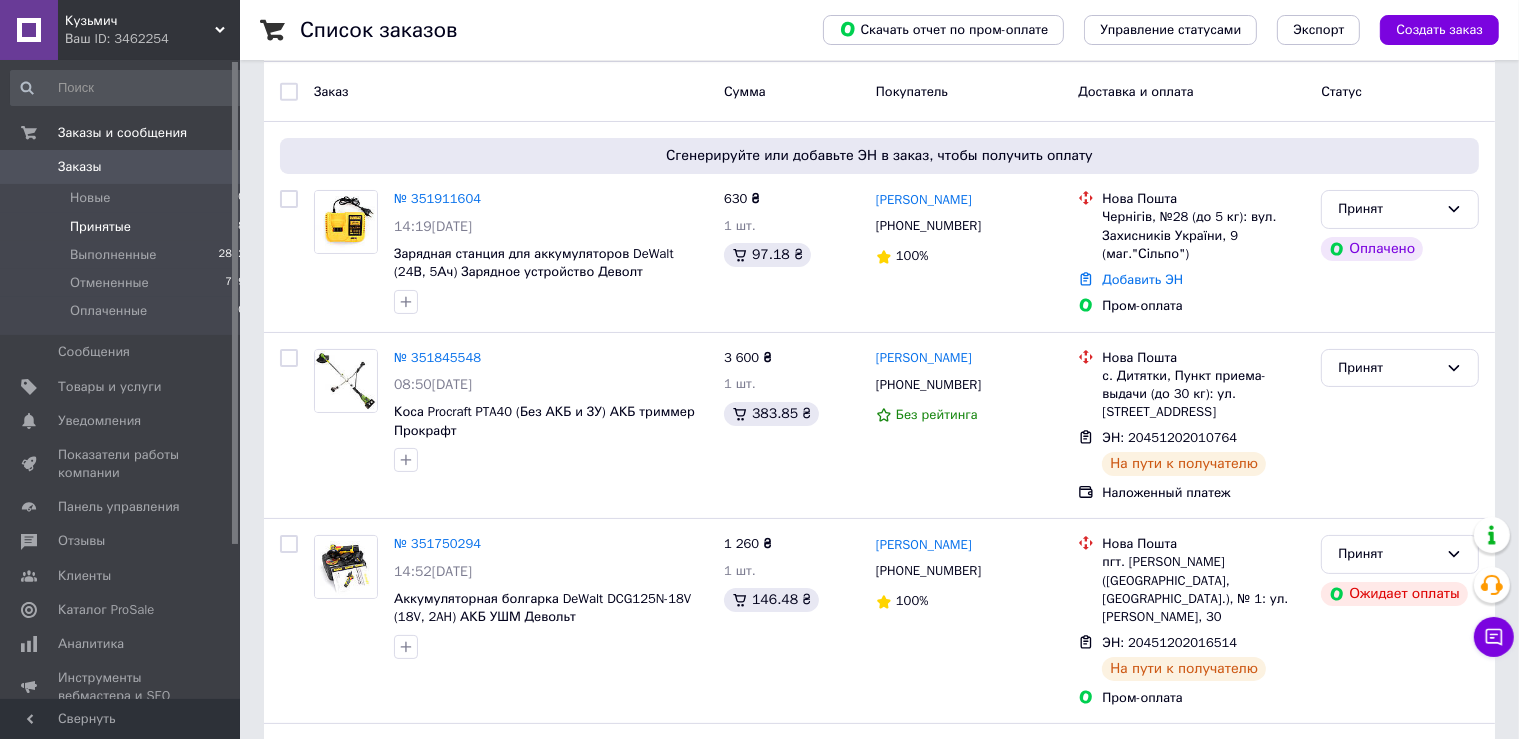 click on "№ 351911604" at bounding box center (437, 198) 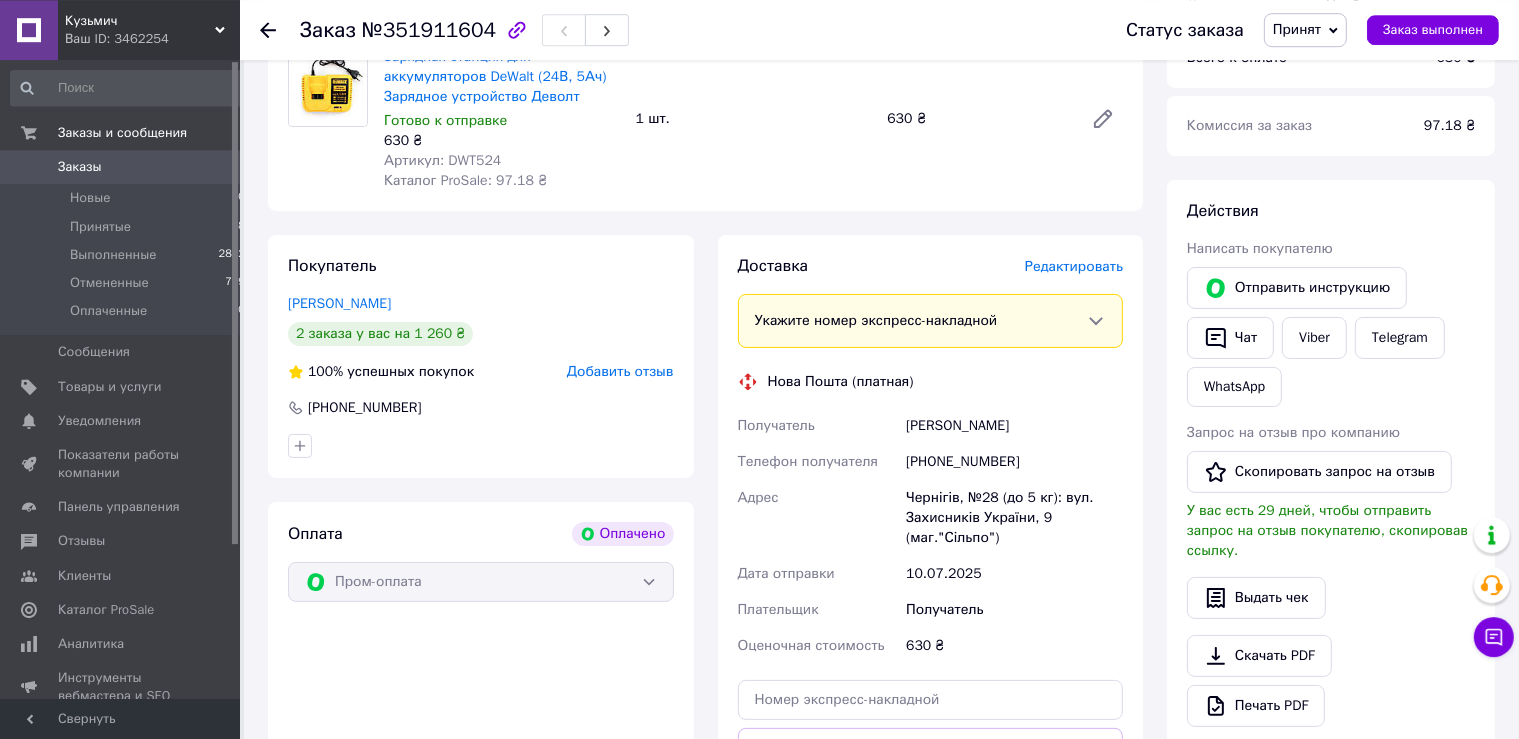 scroll, scrollTop: 316, scrollLeft: 0, axis: vertical 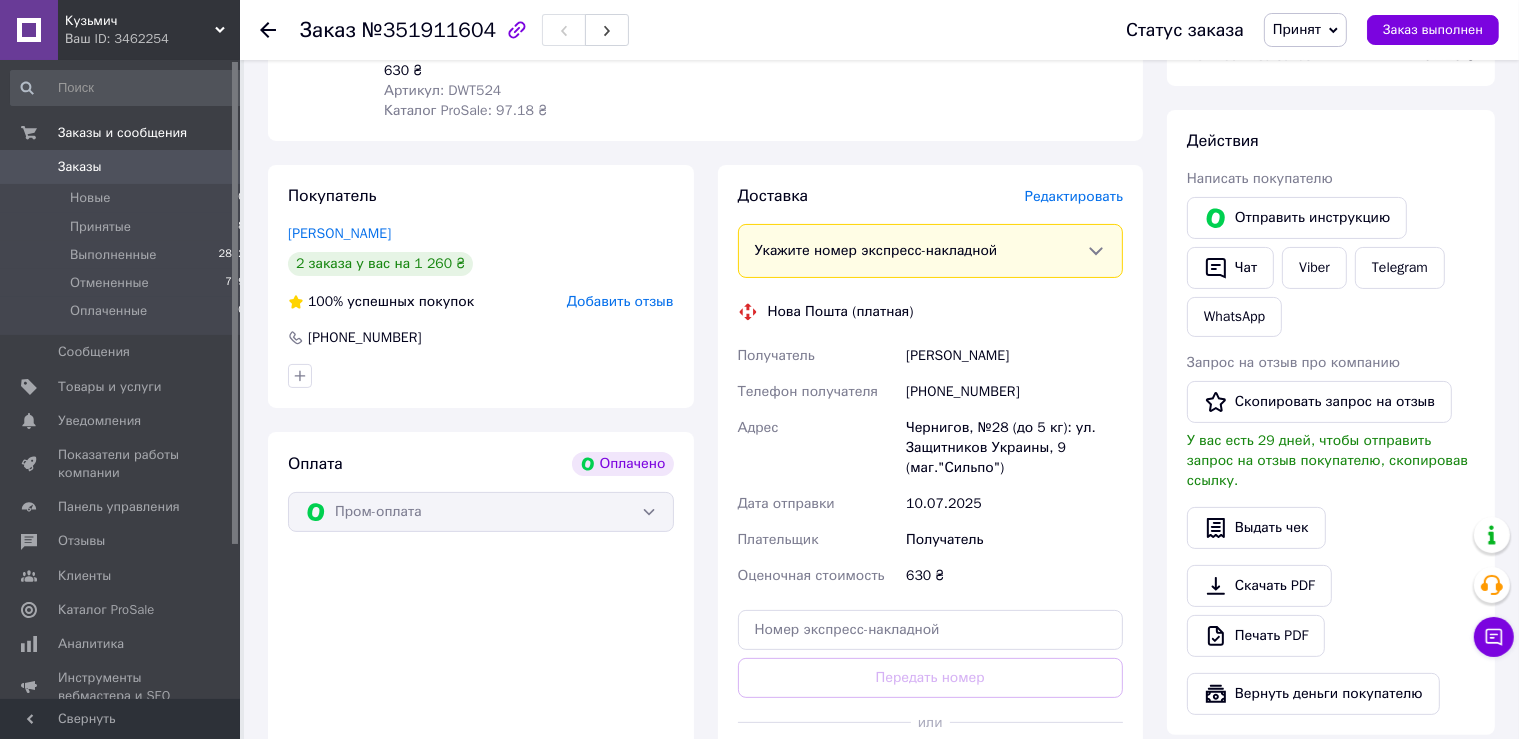 click on "[PHONE_NUMBER]" at bounding box center (1014, 392) 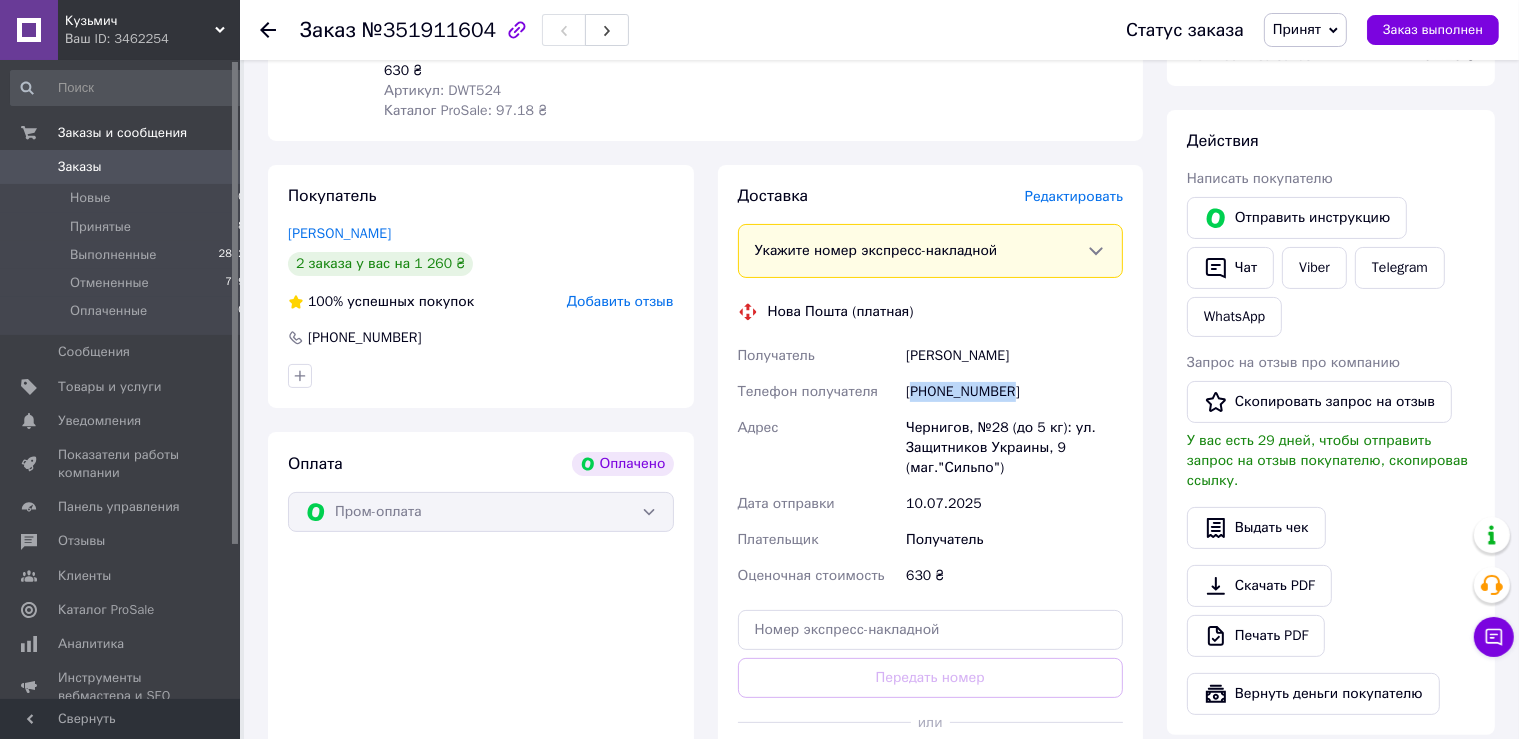 click on "[PHONE_NUMBER]" at bounding box center [1014, 392] 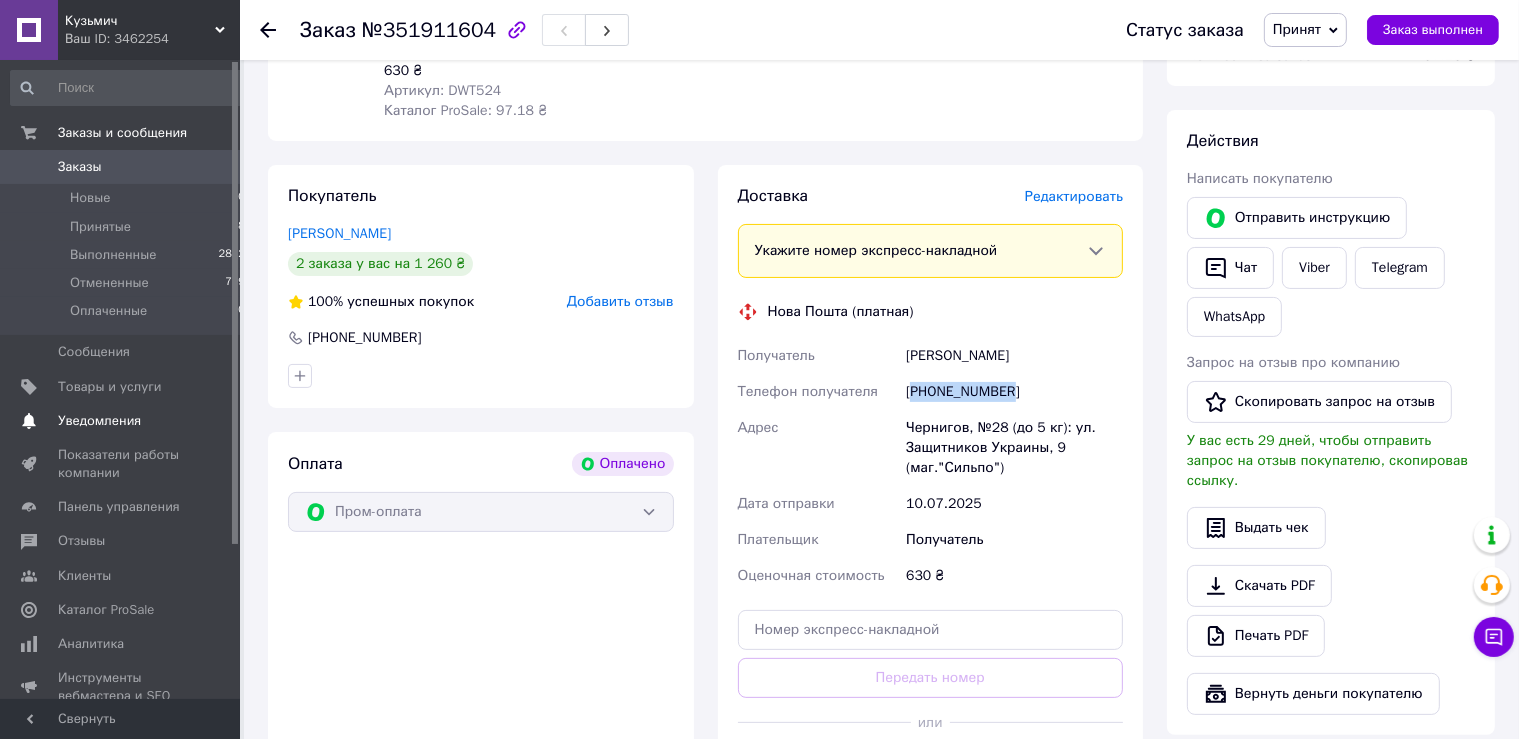 click on "Уведомления" at bounding box center (121, 421) 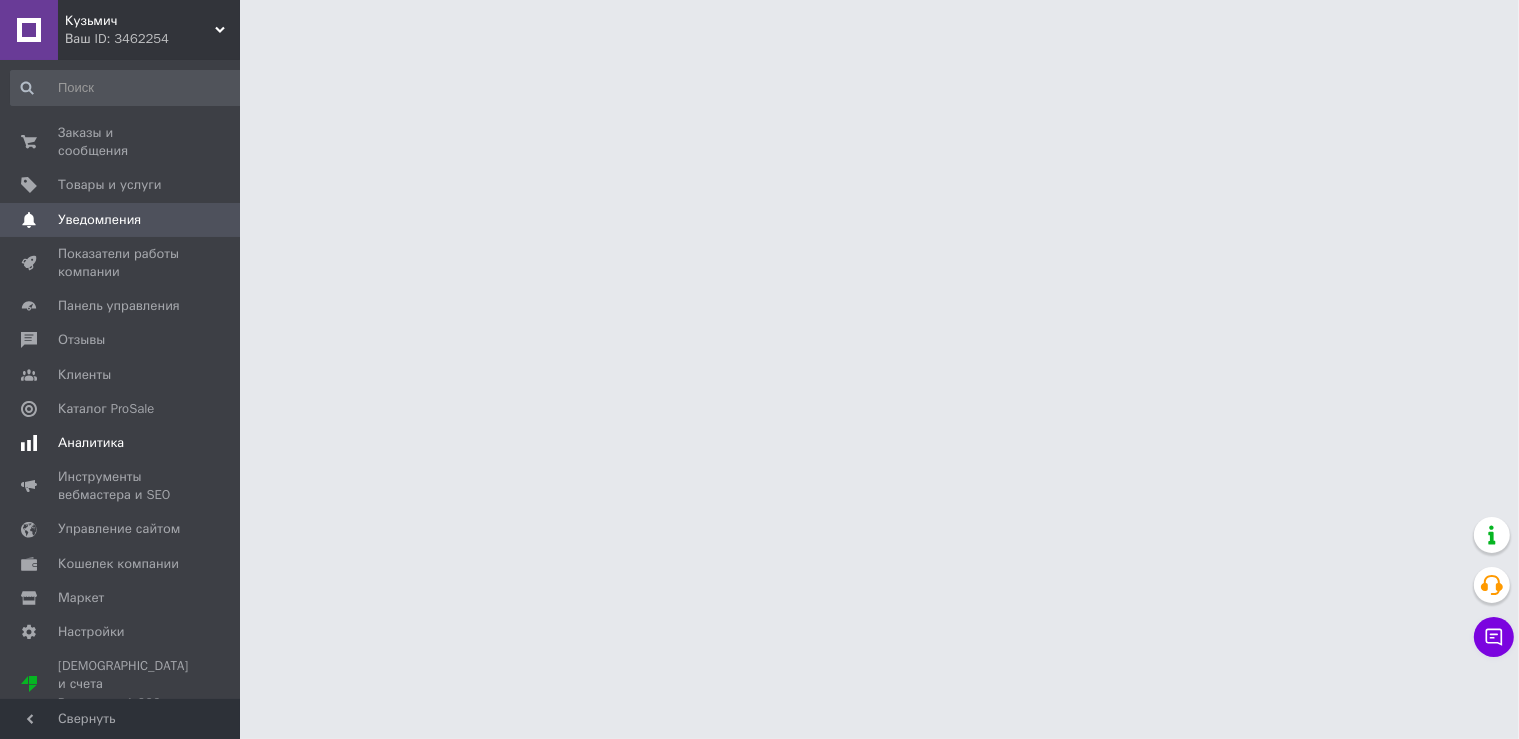 scroll, scrollTop: 0, scrollLeft: 0, axis: both 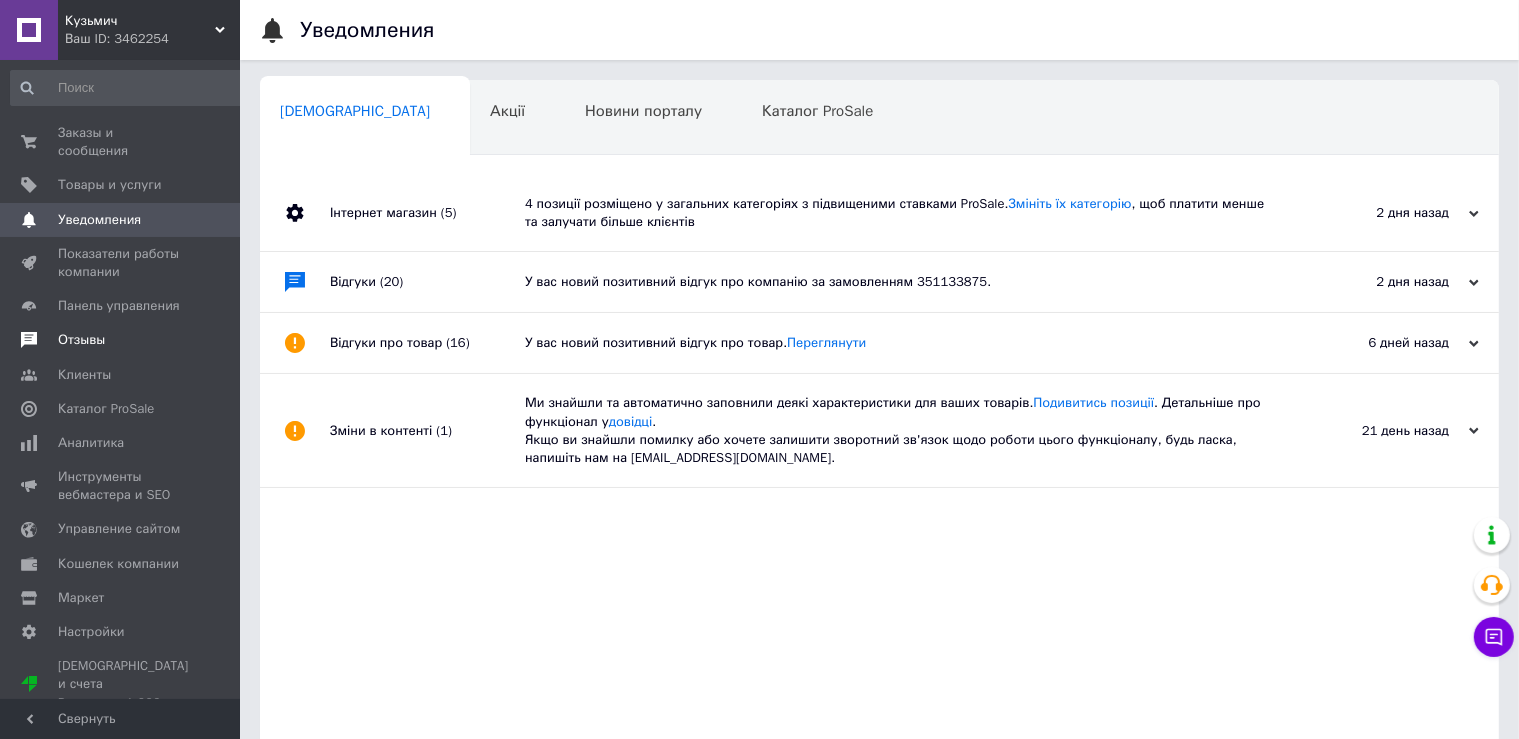 click on "Отзывы" at bounding box center (121, 340) 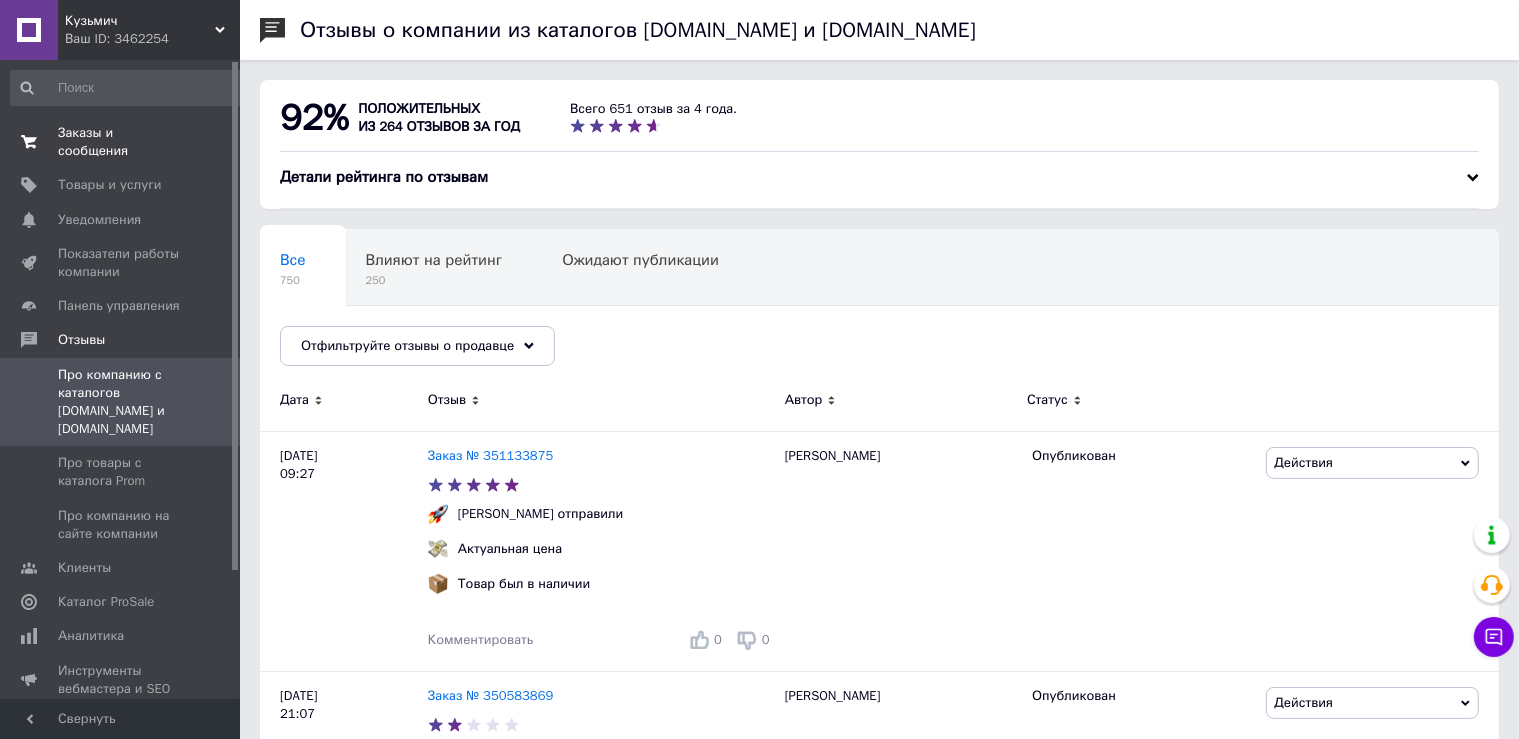 click on "Заказы и сообщения" at bounding box center [121, 142] 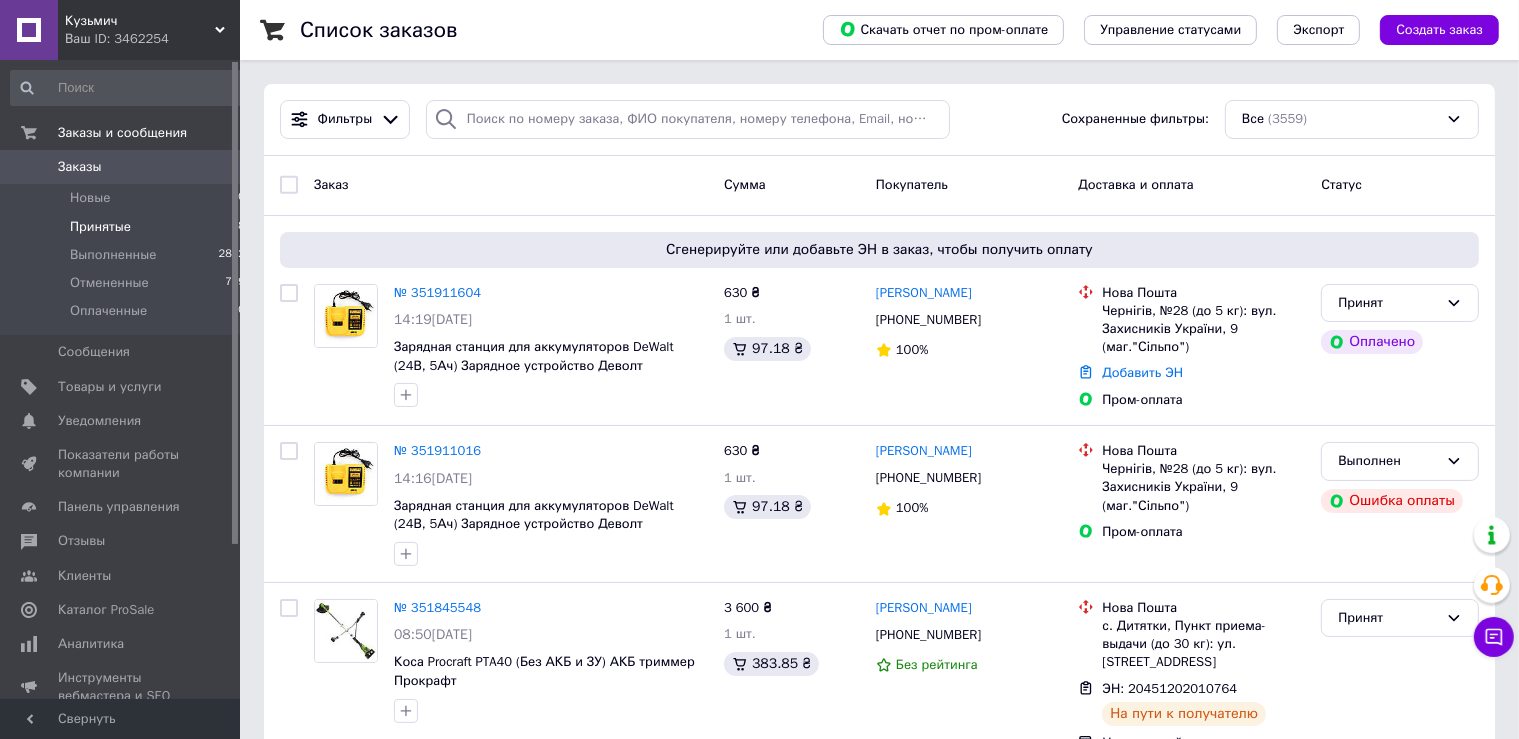 click on "Принятые 8" at bounding box center [128, 227] 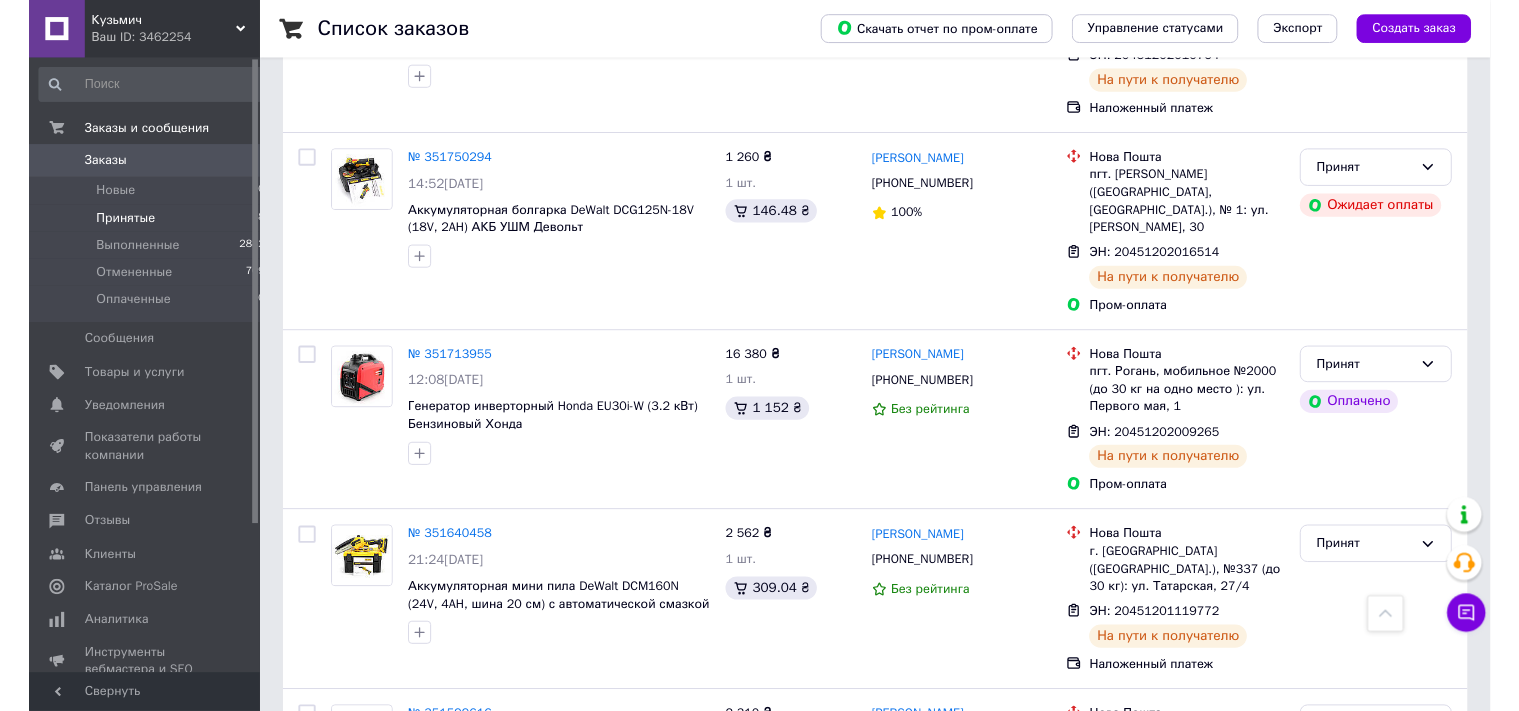 scroll, scrollTop: 482, scrollLeft: 0, axis: vertical 